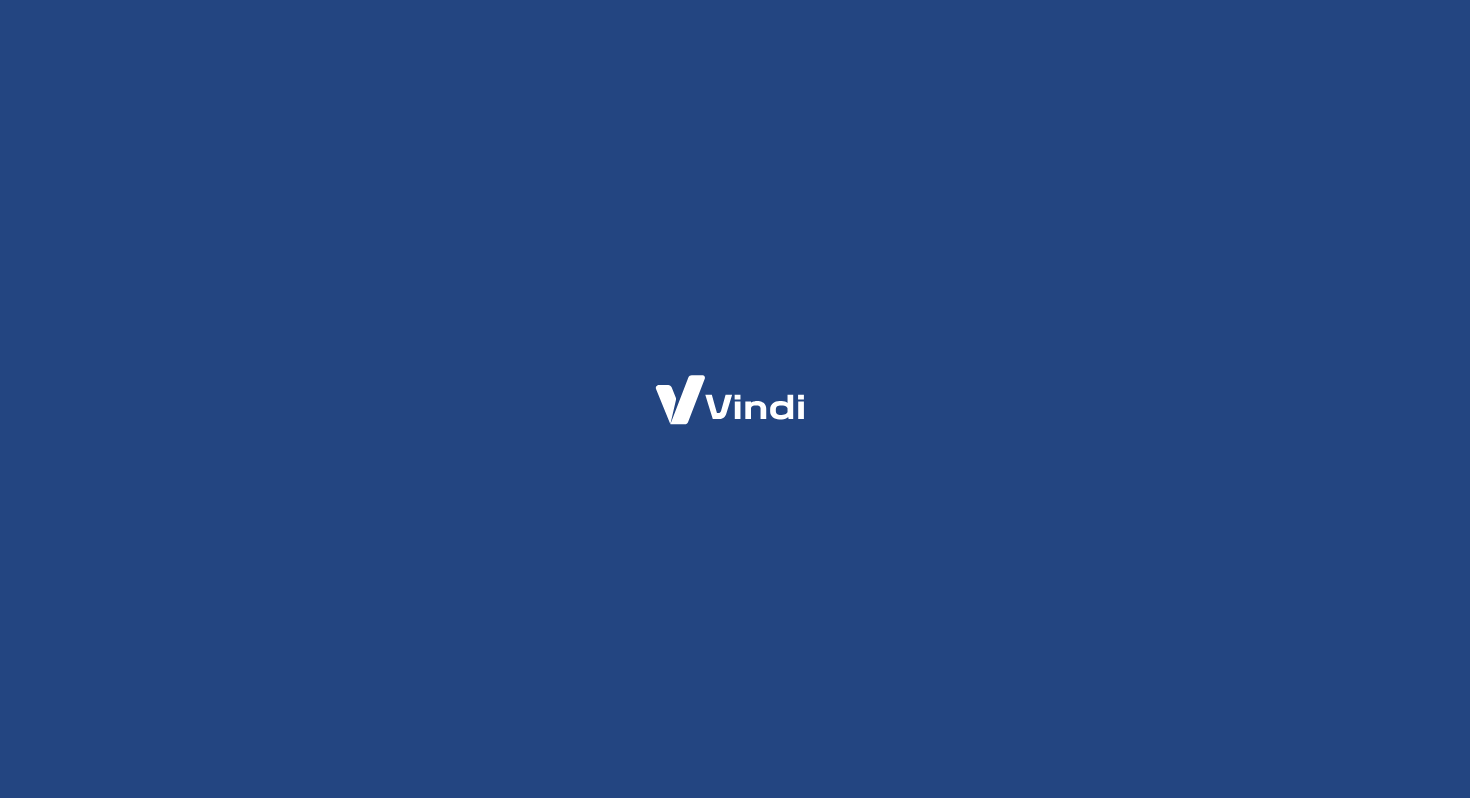 scroll, scrollTop: 0, scrollLeft: 0, axis: both 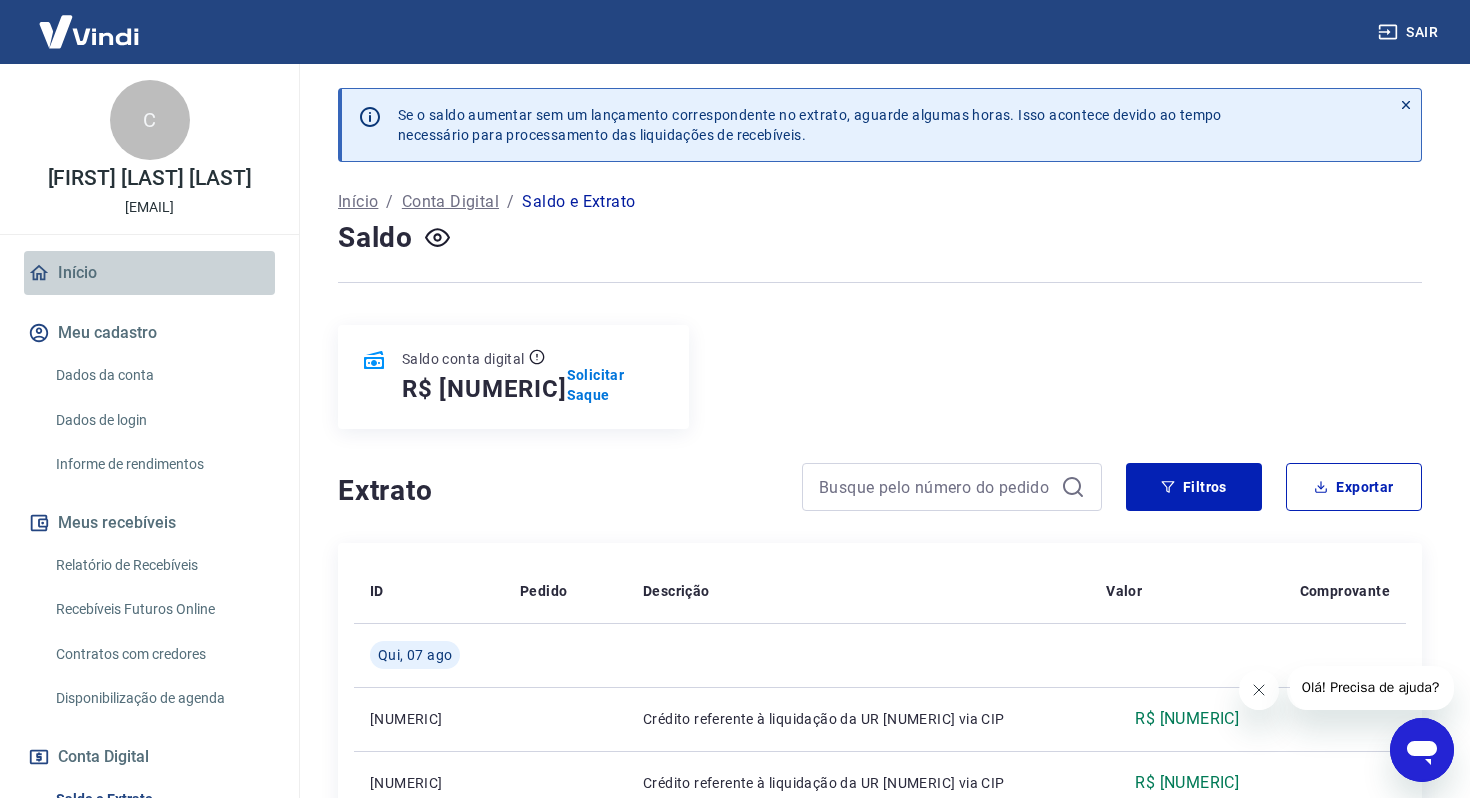 click on "Início" at bounding box center (149, 273) 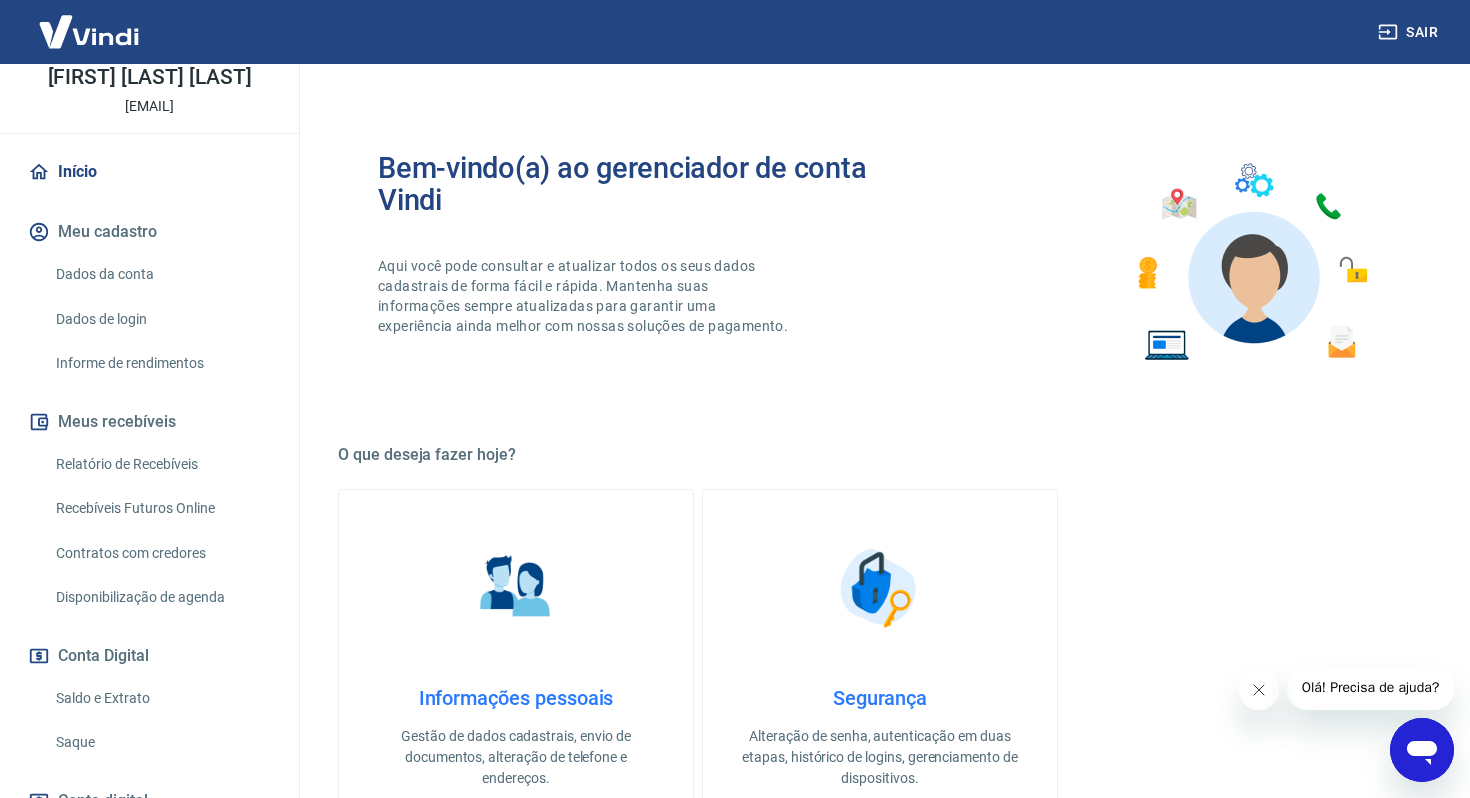 scroll, scrollTop: 189, scrollLeft: 0, axis: vertical 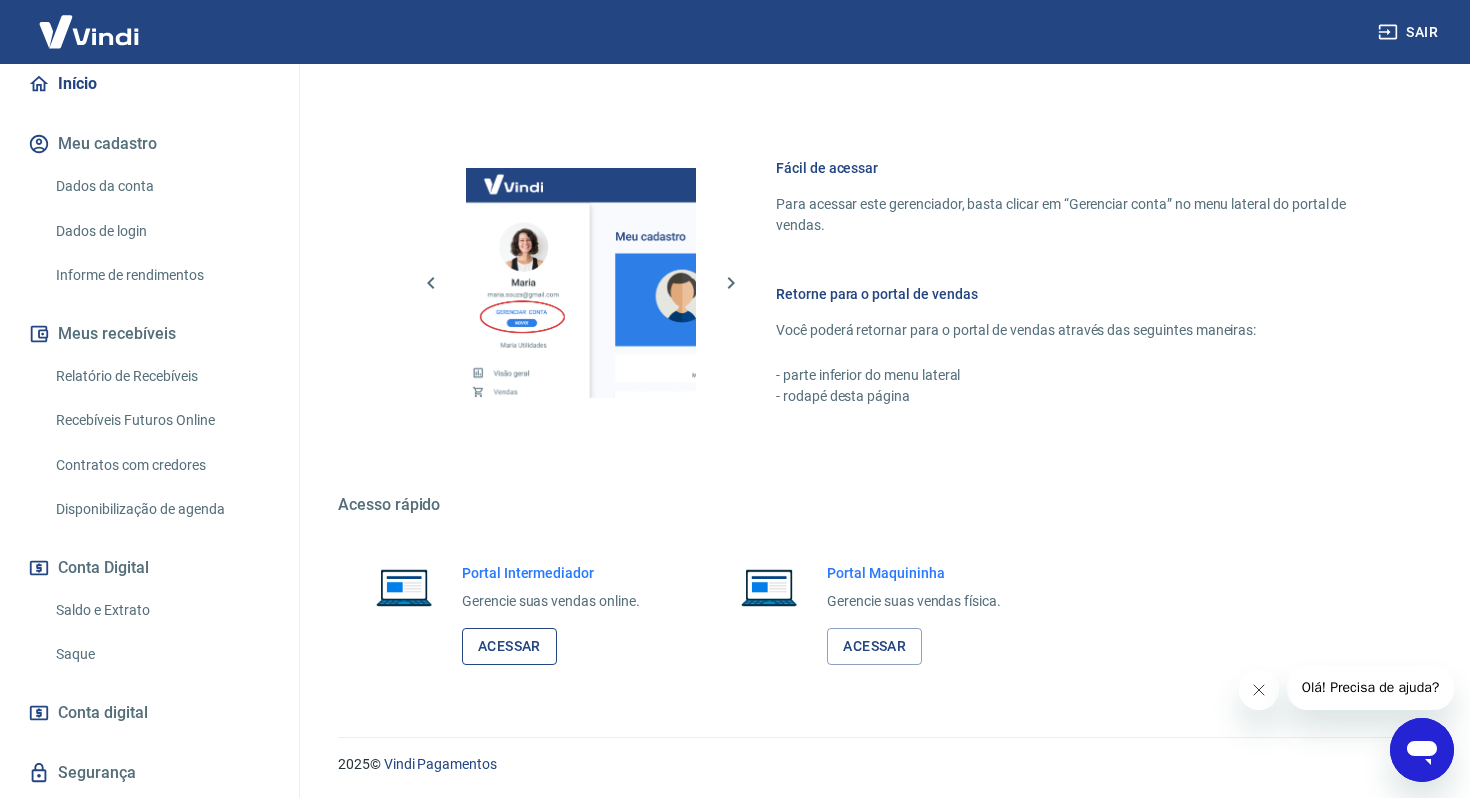 click on "Acessar" at bounding box center (509, 646) 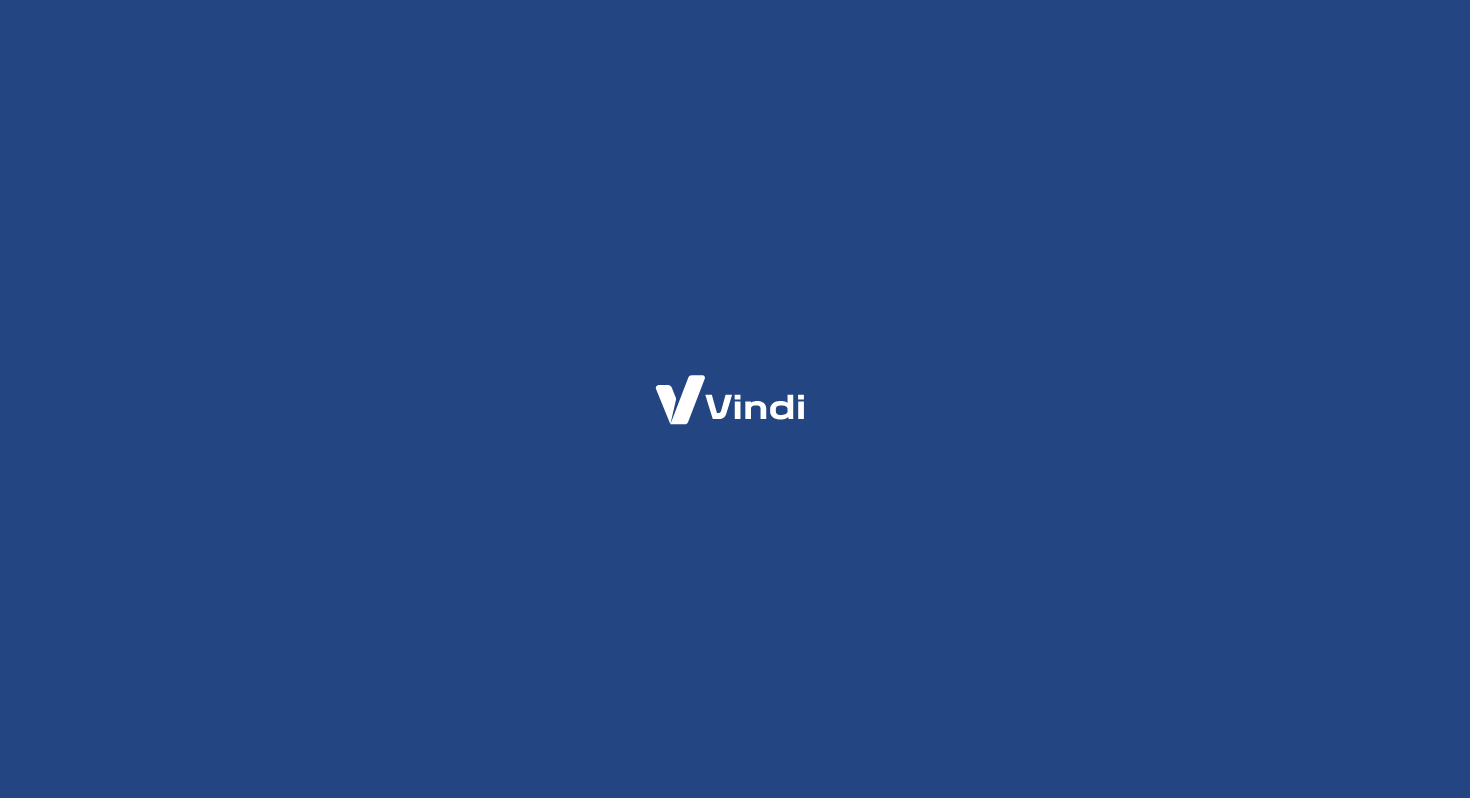 scroll, scrollTop: 0, scrollLeft: 0, axis: both 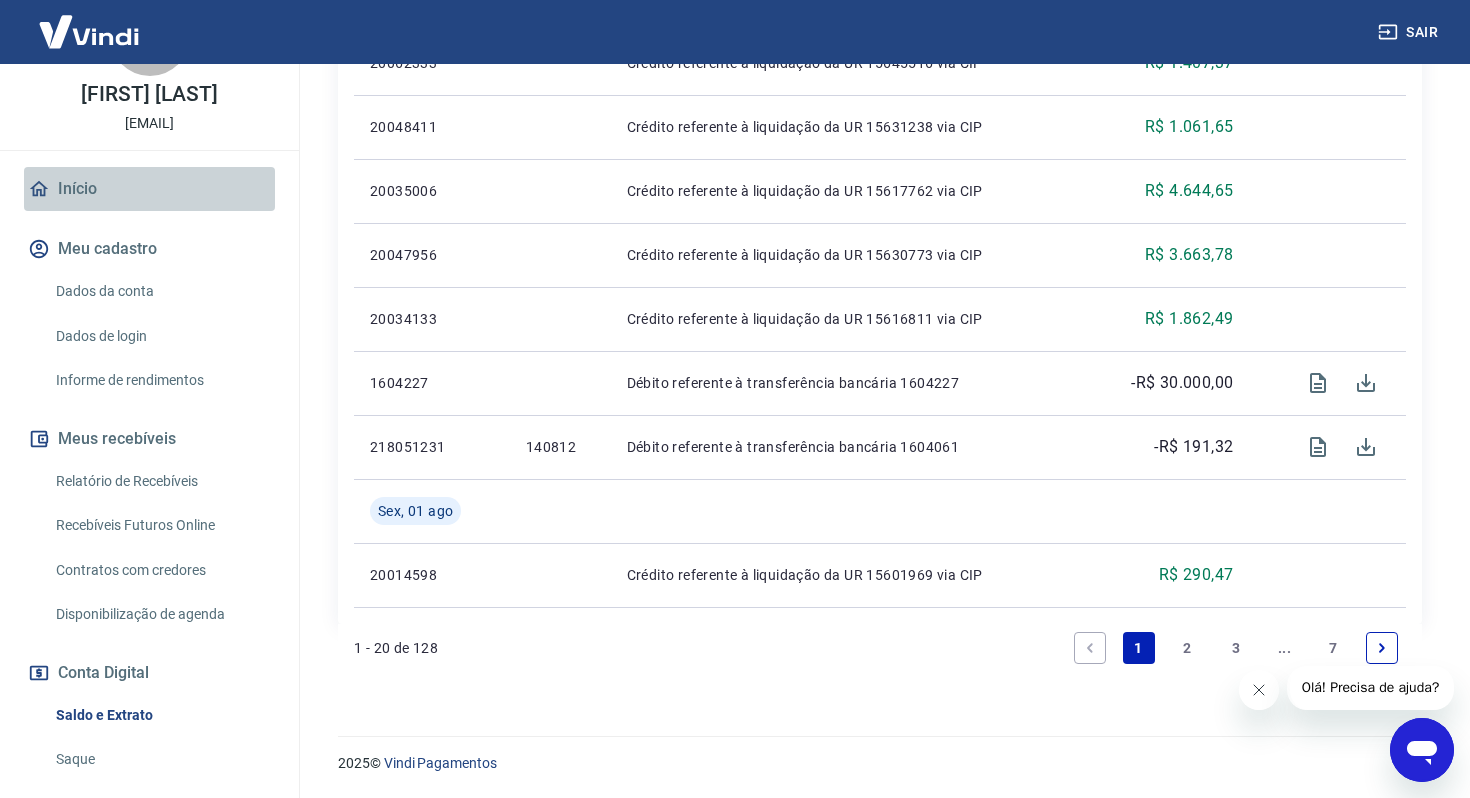 click on "Início" at bounding box center (149, 189) 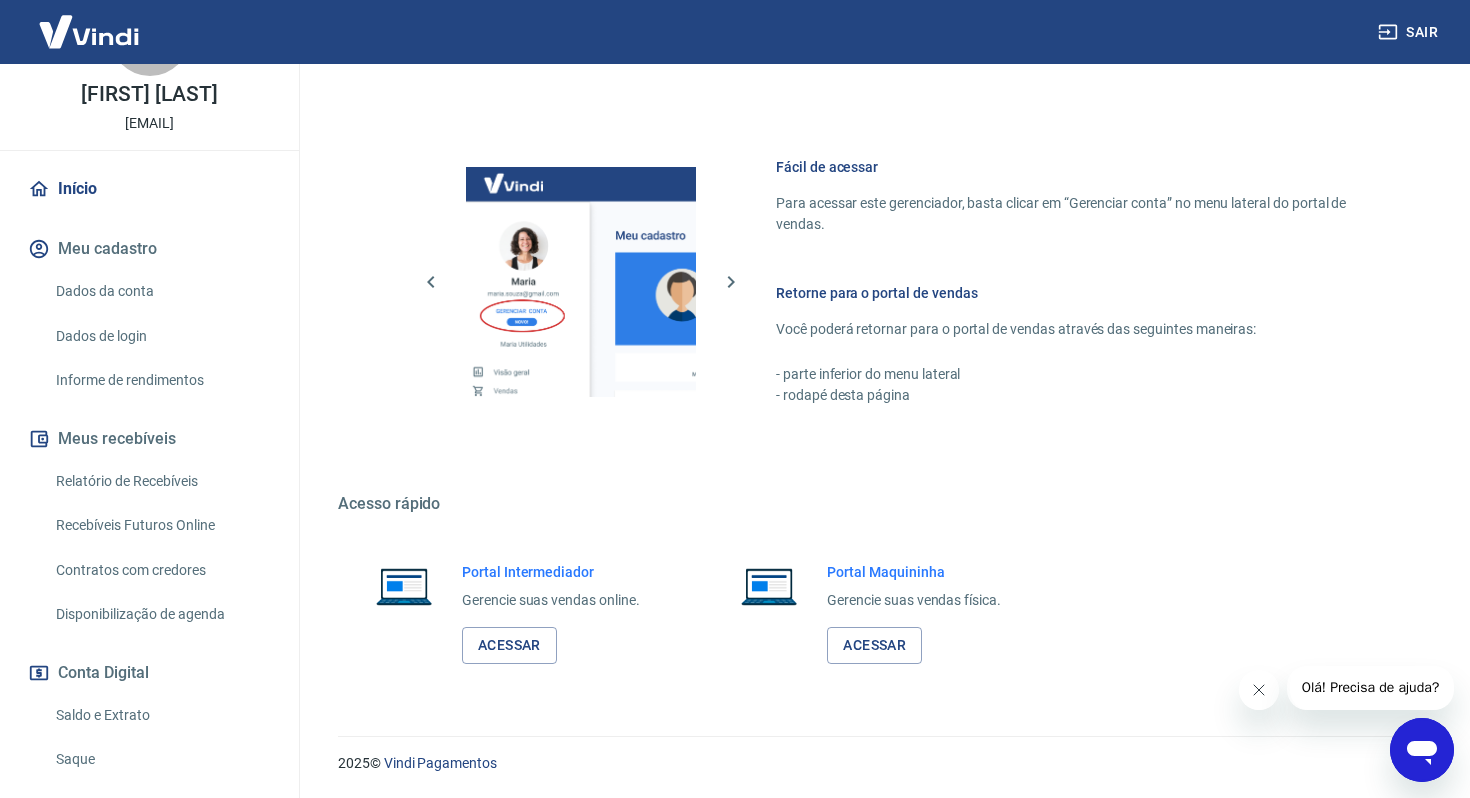 scroll, scrollTop: 800, scrollLeft: 0, axis: vertical 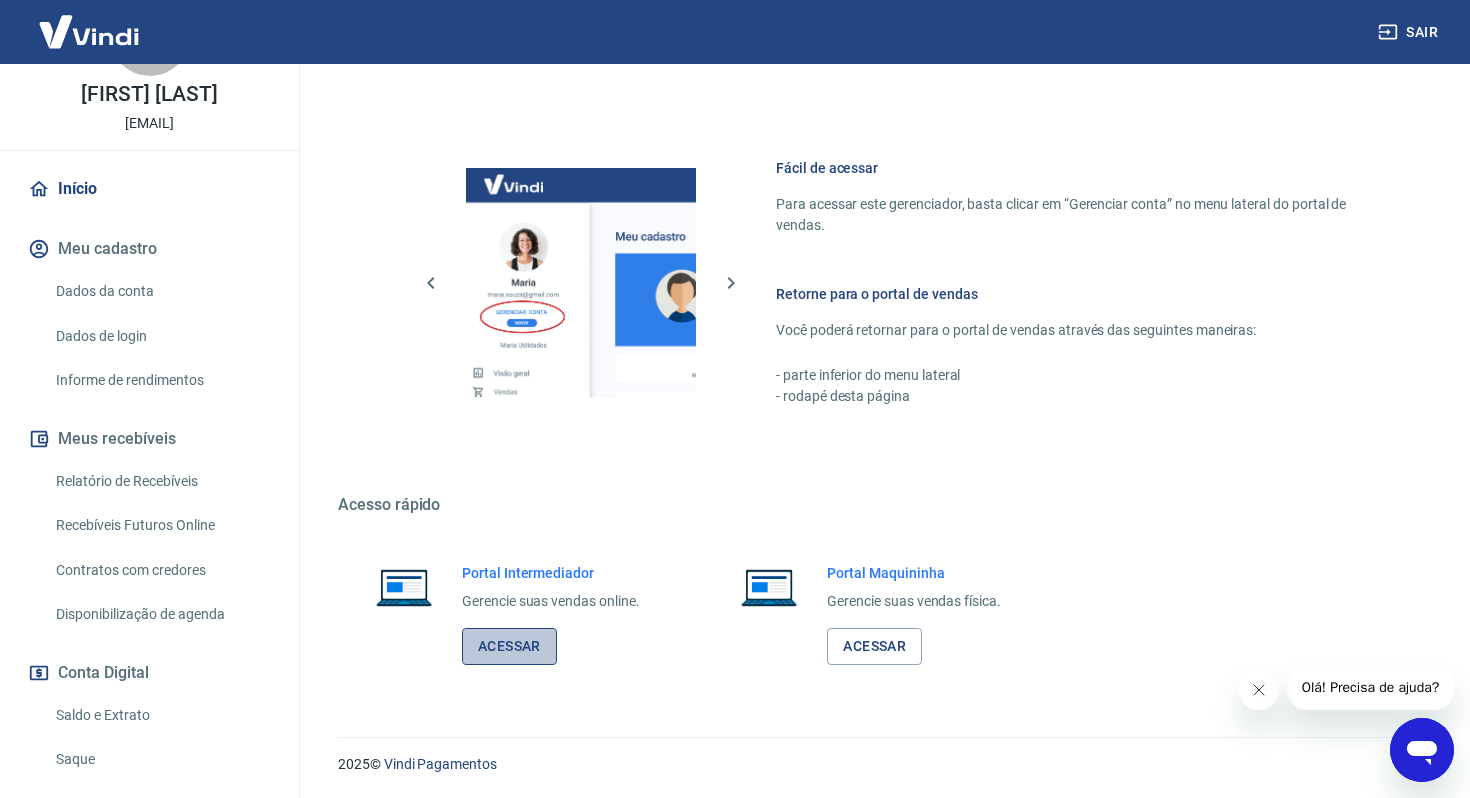 click on "Acessar" at bounding box center [509, 646] 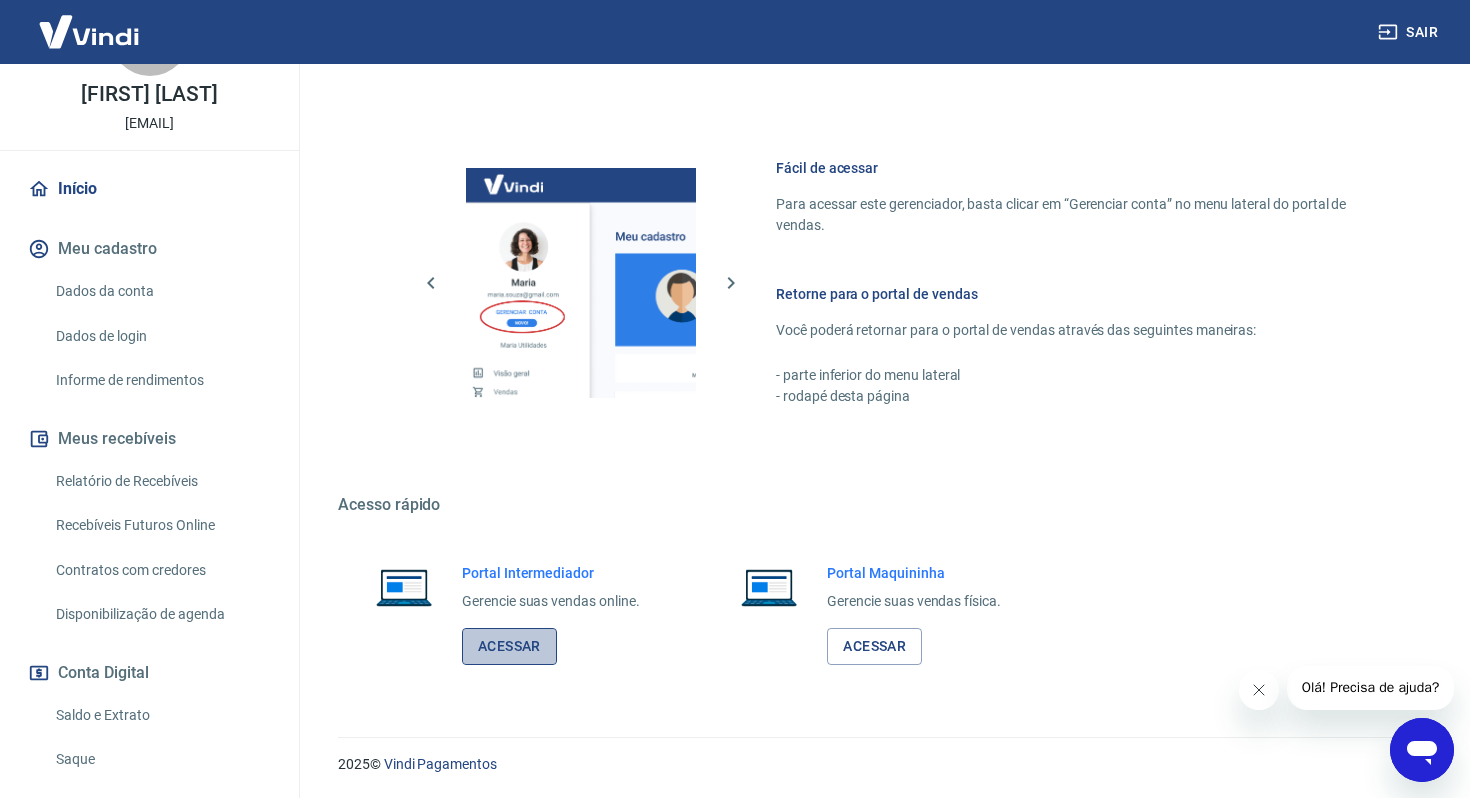 click on "Acessar" at bounding box center (509, 646) 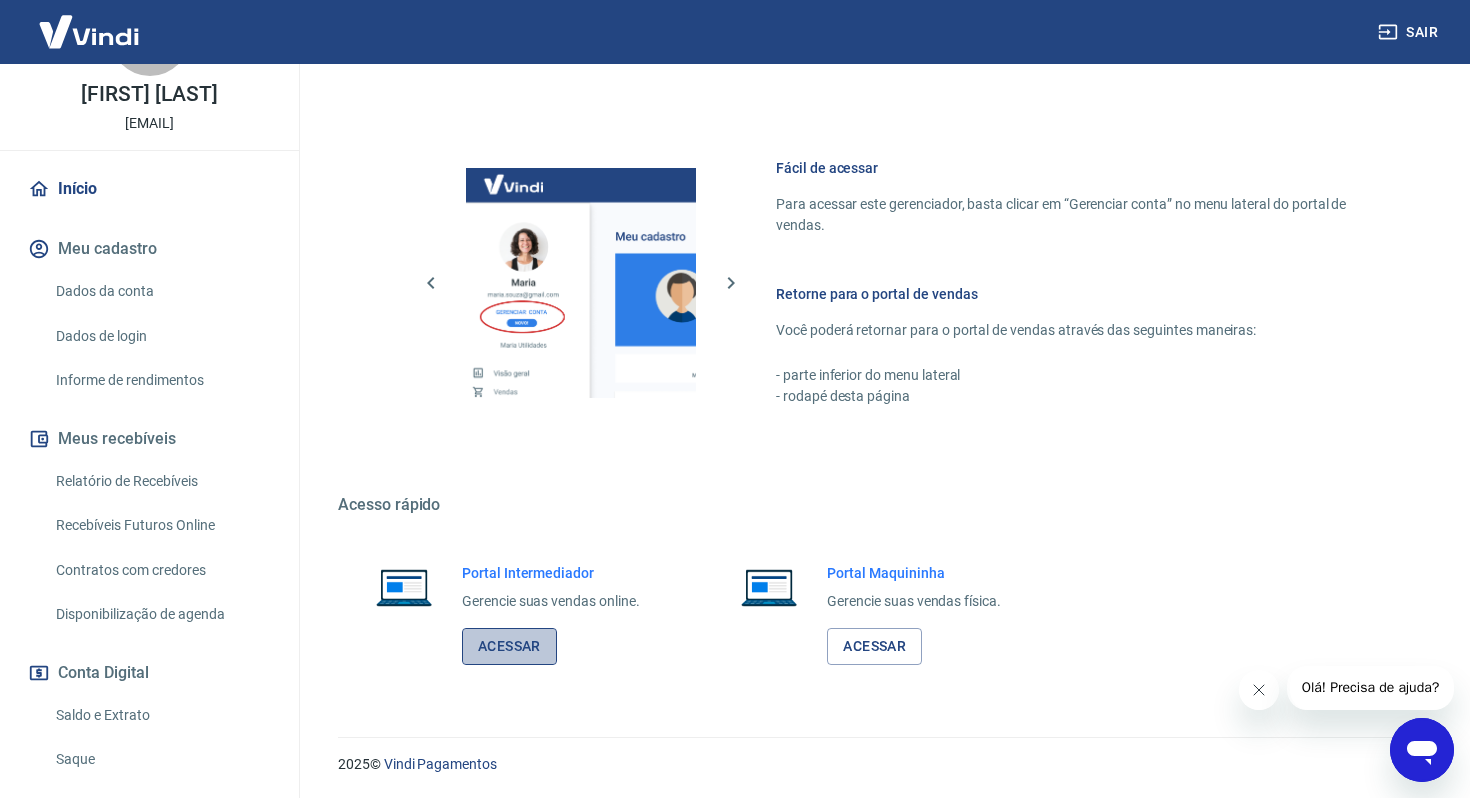 click on "Acessar" at bounding box center (509, 646) 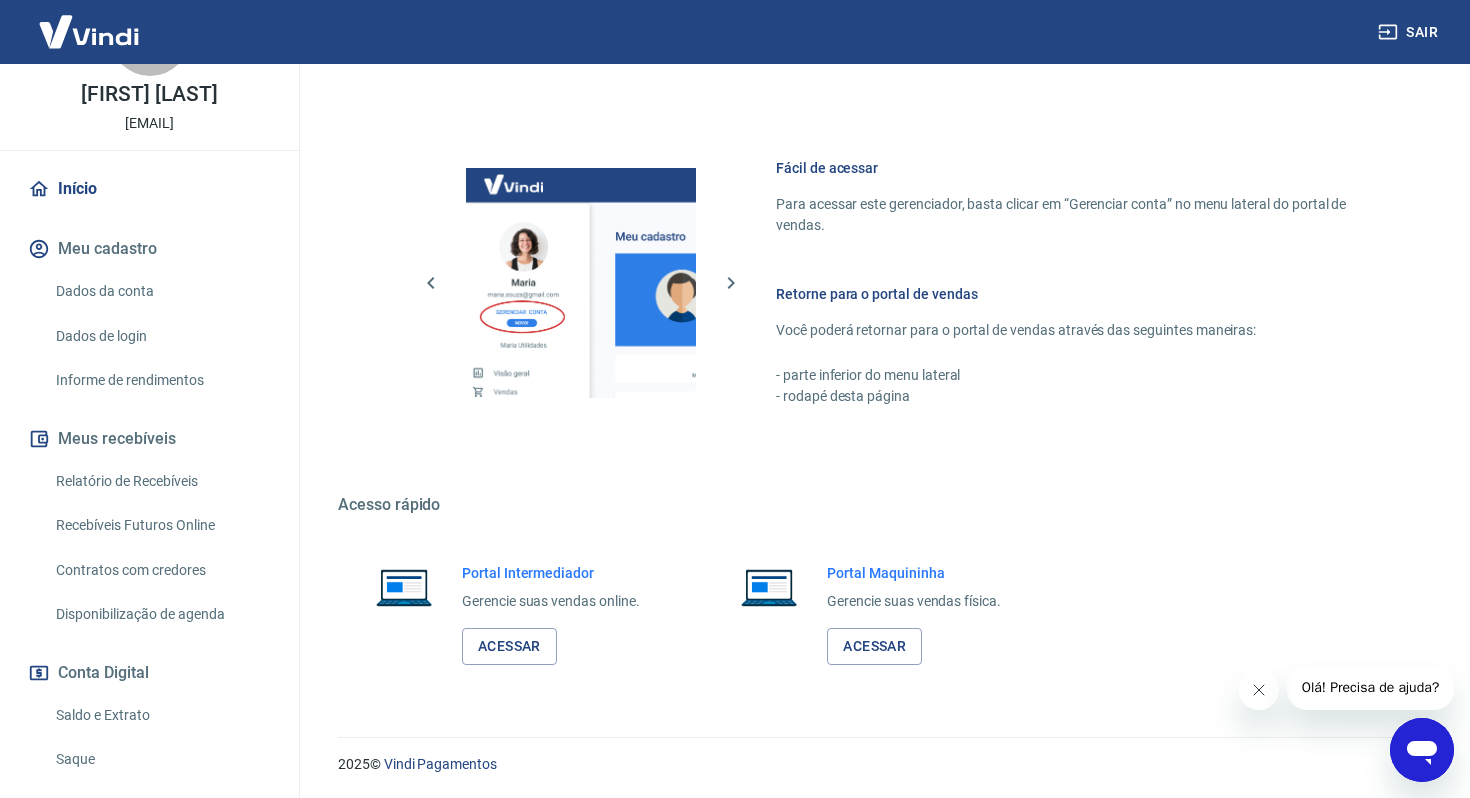 scroll, scrollTop: 0, scrollLeft: 0, axis: both 